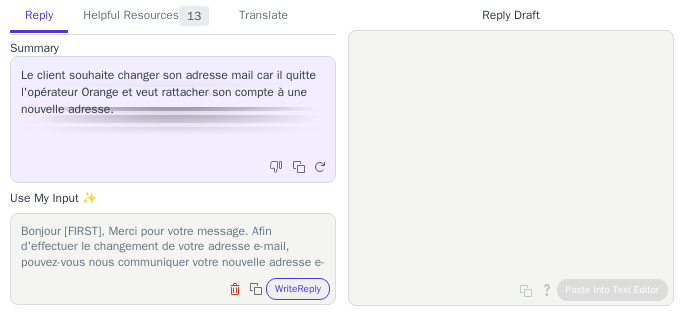 scroll, scrollTop: 0, scrollLeft: 0, axis: both 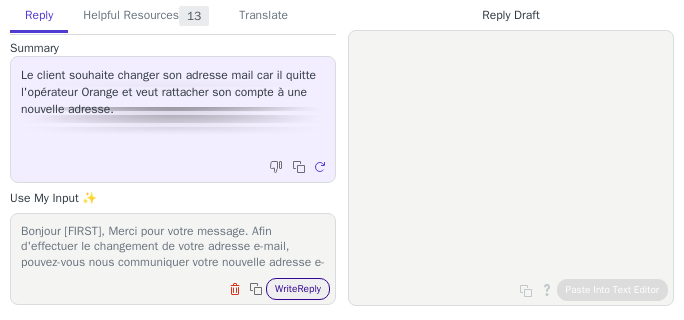 click on "Write  Reply" at bounding box center (298, 289) 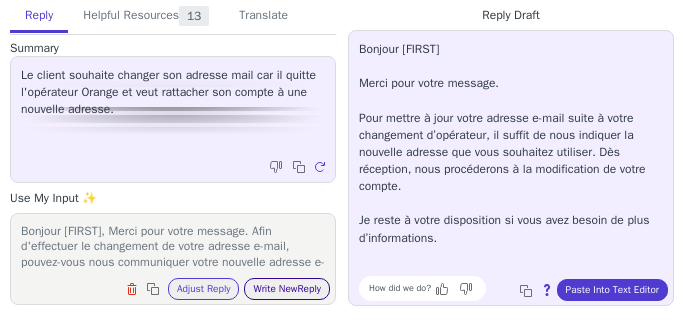 click on "Write New  Reply" at bounding box center (287, 289) 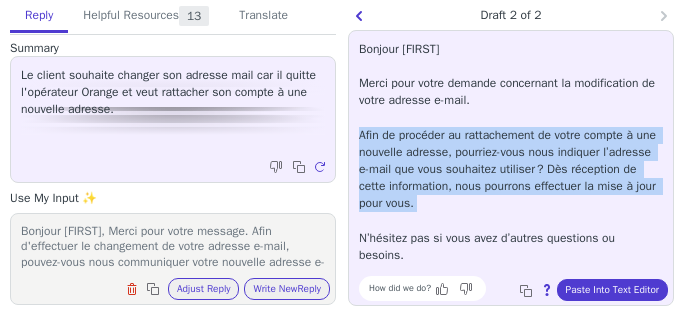 drag, startPoint x: 377, startPoint y: 180, endPoint x: 408, endPoint y: 218, distance: 49.0408 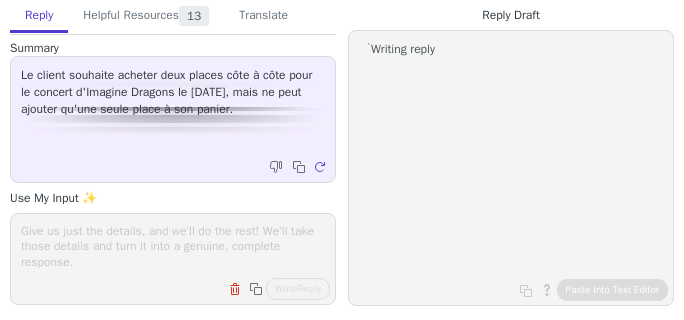 scroll, scrollTop: 0, scrollLeft: 0, axis: both 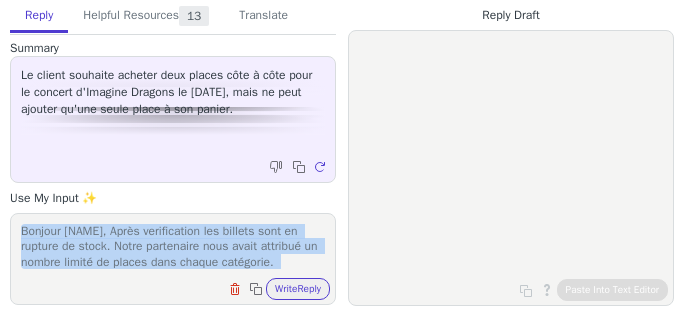 click on "Bonjour [NAME], Après verification les billets sont en rupture de stock. Notre partenaire nous avait attribué un nombre limité de places dans chaque catégorie. Actuellement, nous ne pouvons pas garantir que des places pour le concert de d'Imagine drahgons seront remises en stock sur la plateforme. Les disponibilités peuvent varier et nous vous recommandons de vérifier régulièrement notre site pour toute mise à jour. Clear field Copy to clipboard Write Reply" at bounding box center (173, 259) 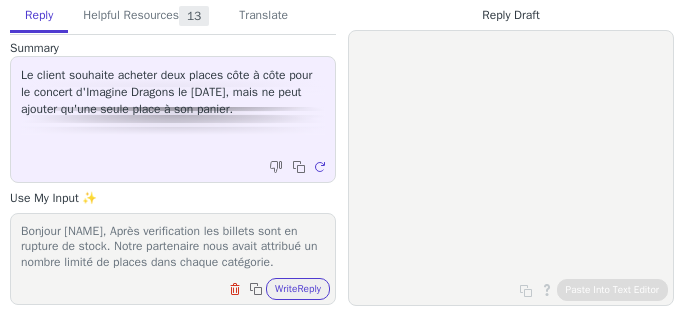 click on "Bonjour [NAME], Après verification les billets sont en rupture de stock. Notre partenaire nous avait attribué un nombre limité de places dans chaque catégorie. Actuellement, nous ne pouvons pas garantir que des places pour le concert de d'Imagine drahgons seront remises en stock sur la plateforme. Les disponibilités peuvent varier et nous vous recommandons de vérifier régulièrement notre site pour toute mise à jour." at bounding box center (173, 246) 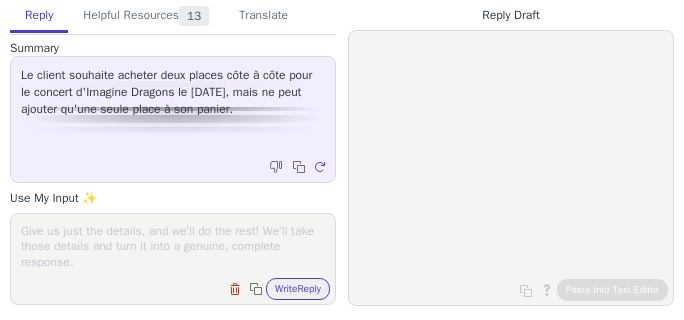 paste on "Bonjour [NAME],
Après verification les billets sont en rupture de stock.
Notre partenaire nous avait attribué un nombre limité de places dans chaque catégorie.
Actuellement, nous ne pouvons pas garantir que des places pour le concert de d'Imagine drahgons seront remises en stock sur la plateforme.
Les disponibilités peuvent varier et nous vous recommandons de vérifier régulièrement notre site pour toute mise à jour." 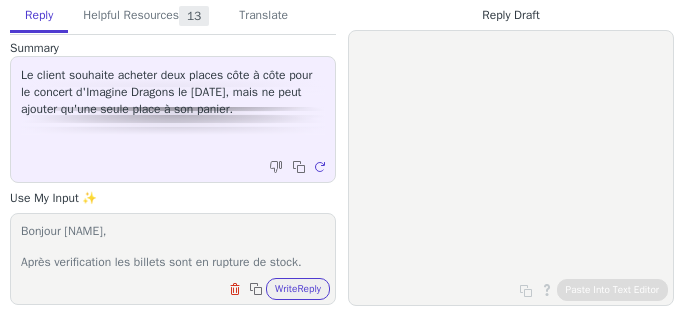 scroll, scrollTop: 170, scrollLeft: 0, axis: vertical 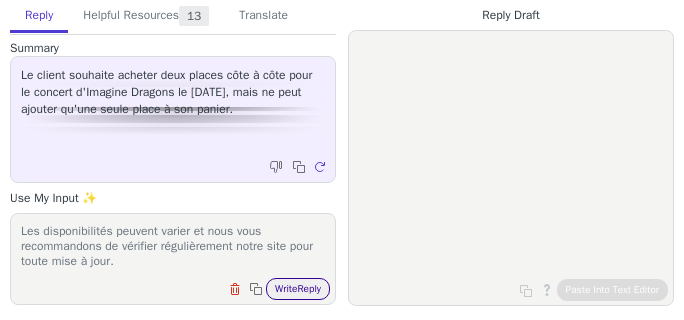type on "Bonjour [NAME],
Après verification les billets sont en rupture de stock.
Notre partenaire nous avait attribué un nombre limité de places dans chaque catégorie.
Actuellement, nous ne pouvons pas garantir que des places pour le concert de d'Imagine drahgons seront remises en stock sur la plateforme.
Les disponibilités peuvent varier et nous vous recommandons de vérifier régulièrement notre site pour toute mise à jour." 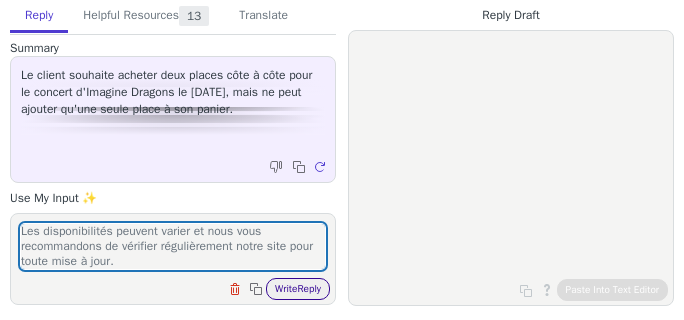 click on "Write  Reply" at bounding box center (298, 289) 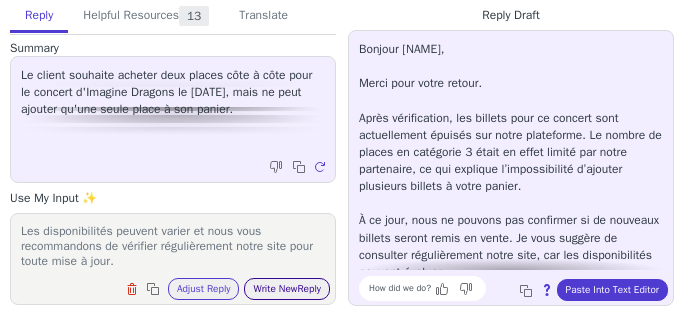 click on "Write New  Reply" at bounding box center [287, 289] 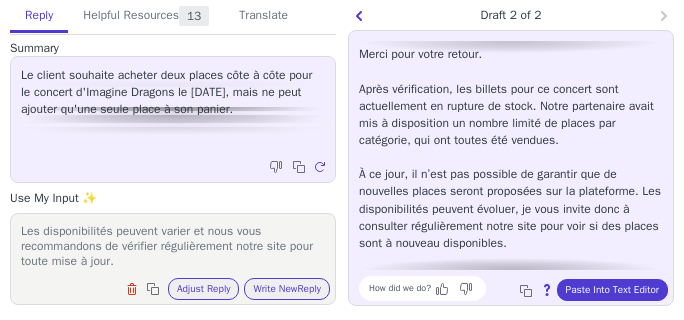 scroll, scrollTop: 0, scrollLeft: 0, axis: both 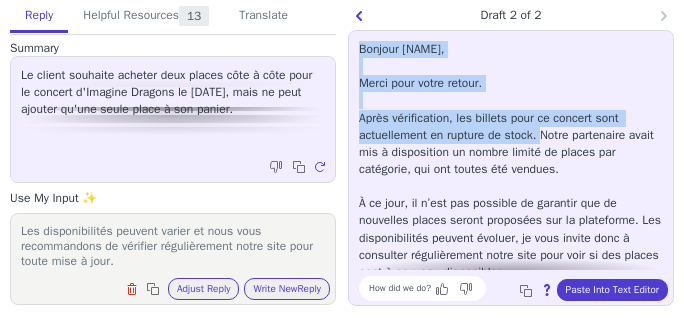 drag, startPoint x: 538, startPoint y: 134, endPoint x: 364, endPoint y: 63, distance: 187.92818 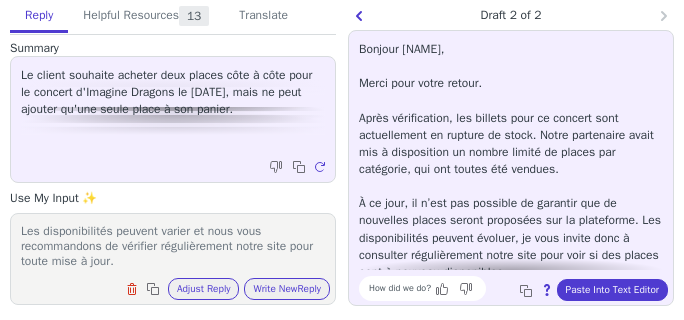 click on "Bonjour [NAME], Merci pour votre retour. Après vérification, les billets pour ce concert sont actuellement en rupture de stock. Notre partenaire avait mis à disposition un nombre limité de places par catégorie, qui ont toutes été vendues. À ce jour, il n’est pas possible de garantir que de nouvelles places seront proposées sur la plateforme. Les disponibilités peuvent évoluer, je vous invite donc à consulter régulièrement notre site pour voir si des places sont à nouveau disponibles. Je reste à votre disposition si vous avez d’autres questions." at bounding box center (511, 186) 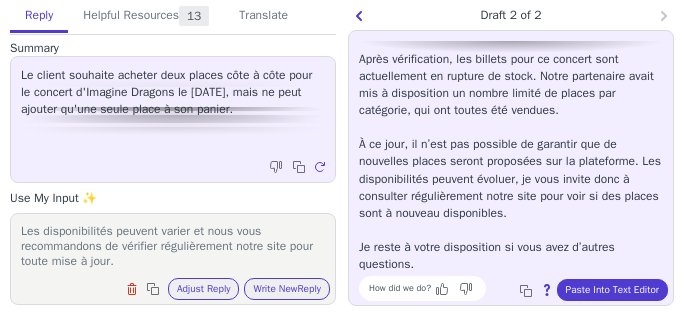 scroll, scrollTop: 62, scrollLeft: 0, axis: vertical 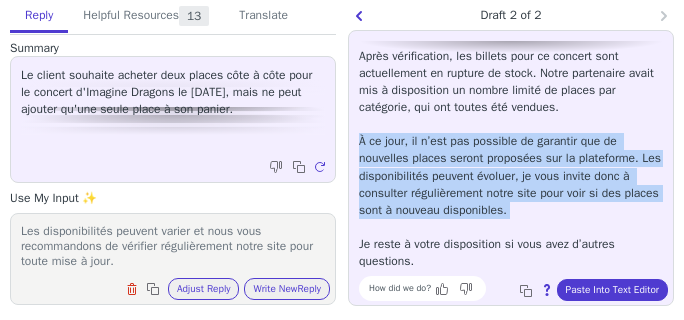 drag, startPoint x: 358, startPoint y: 141, endPoint x: 536, endPoint y: 228, distance: 198.1237 